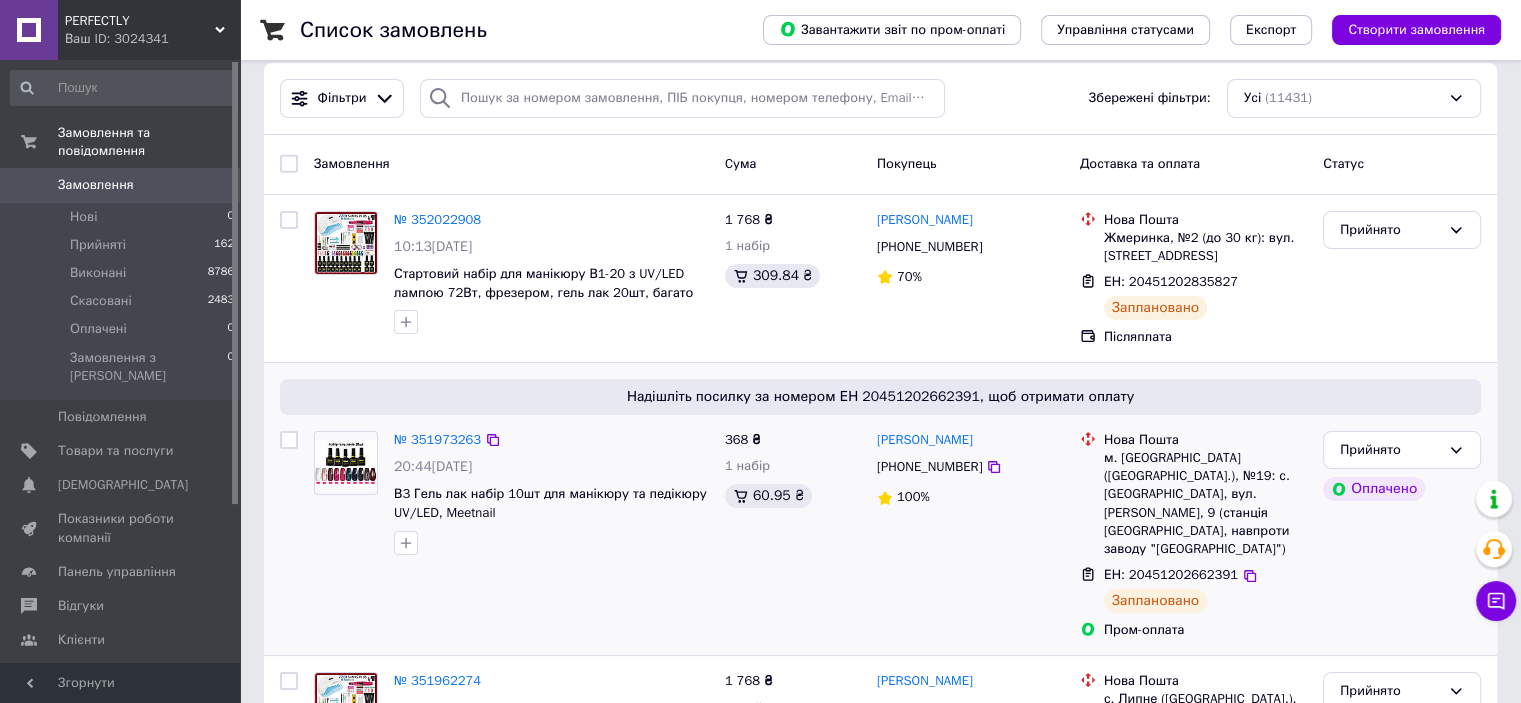 scroll, scrollTop: 0, scrollLeft: 0, axis: both 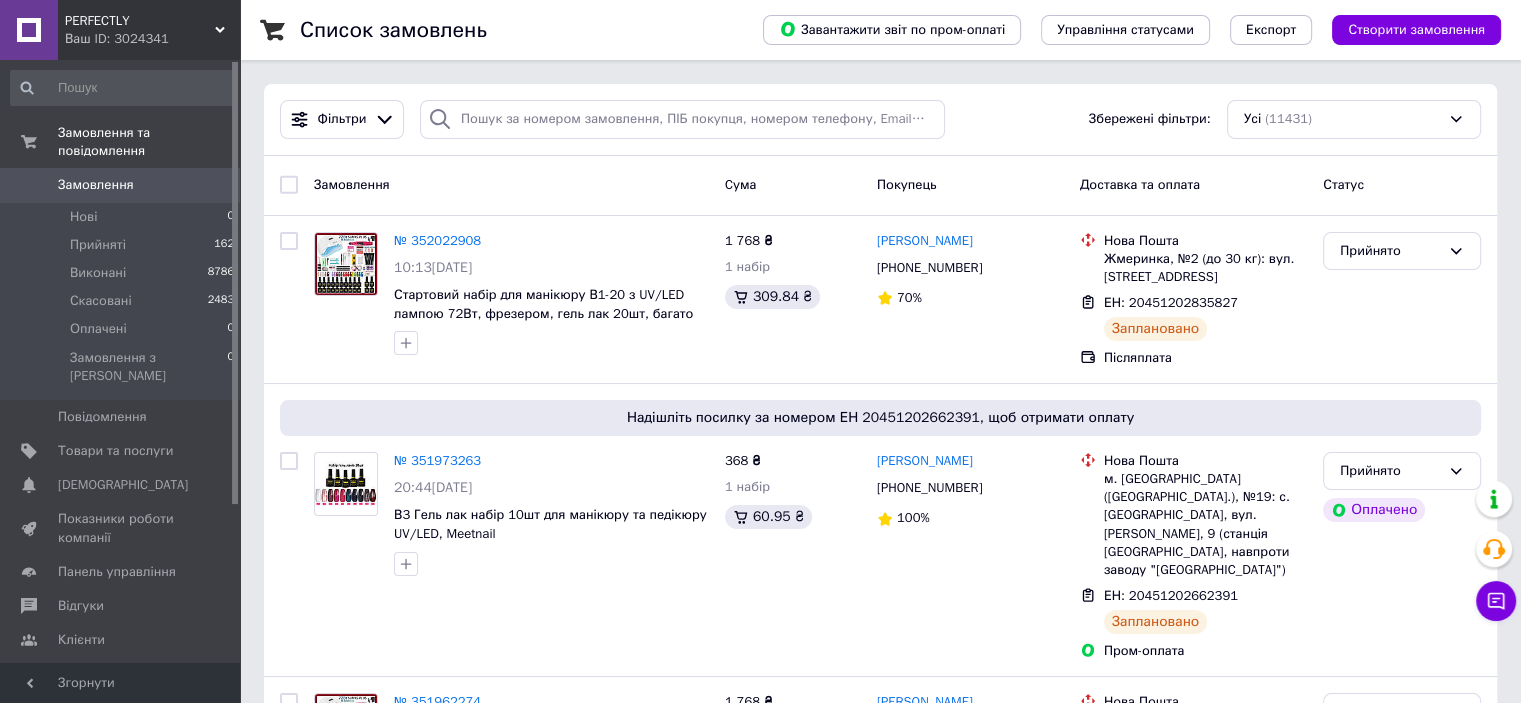 click on "Замовлення" at bounding box center [96, 185] 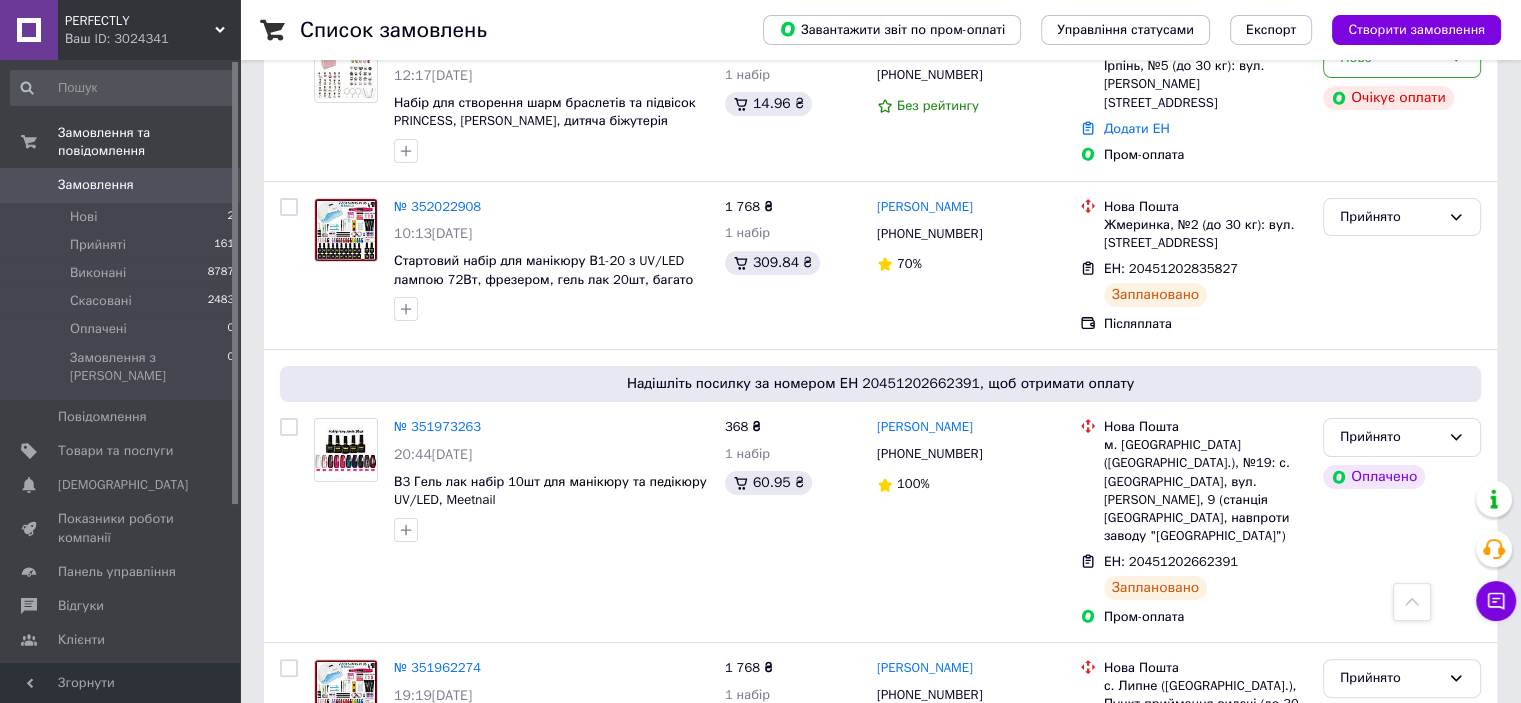 scroll, scrollTop: 200, scrollLeft: 0, axis: vertical 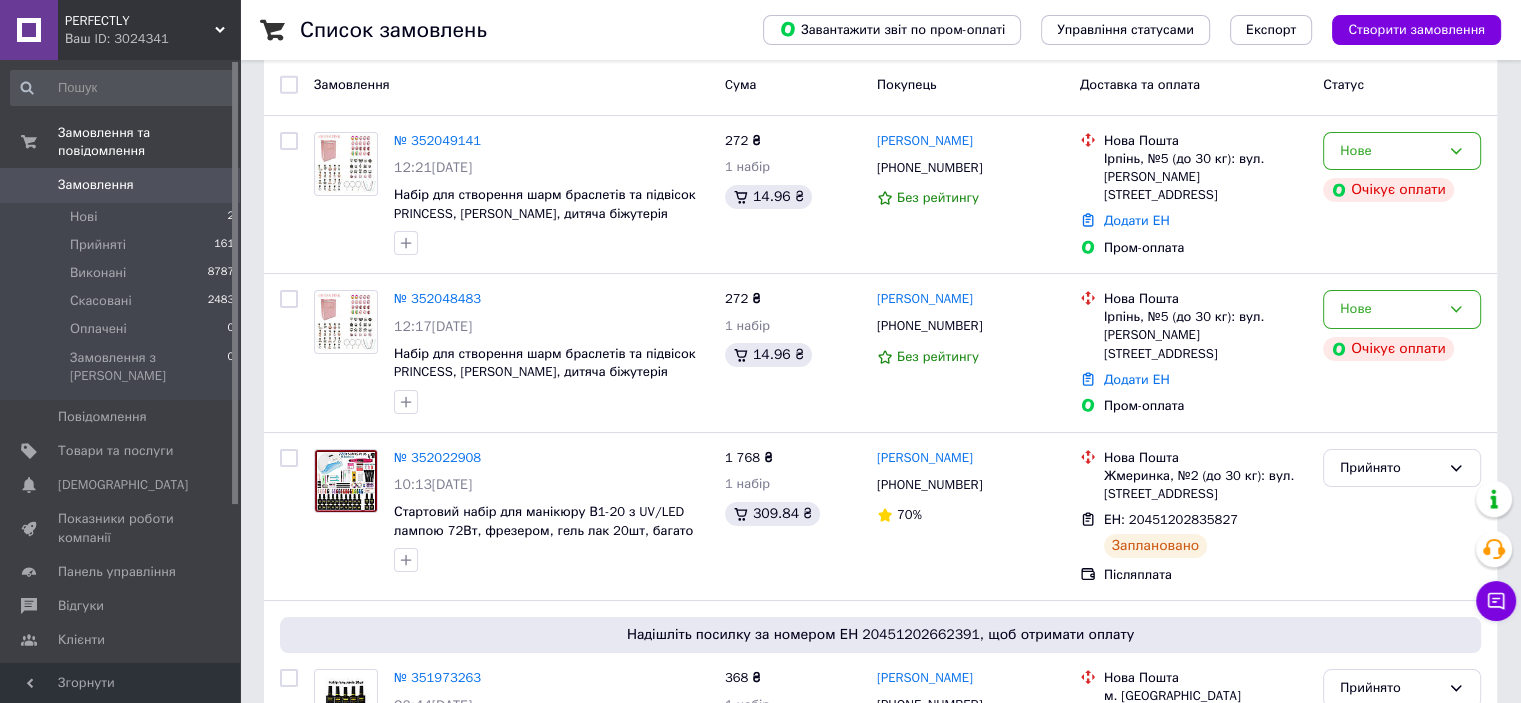 click on "Замовлення" at bounding box center [96, 185] 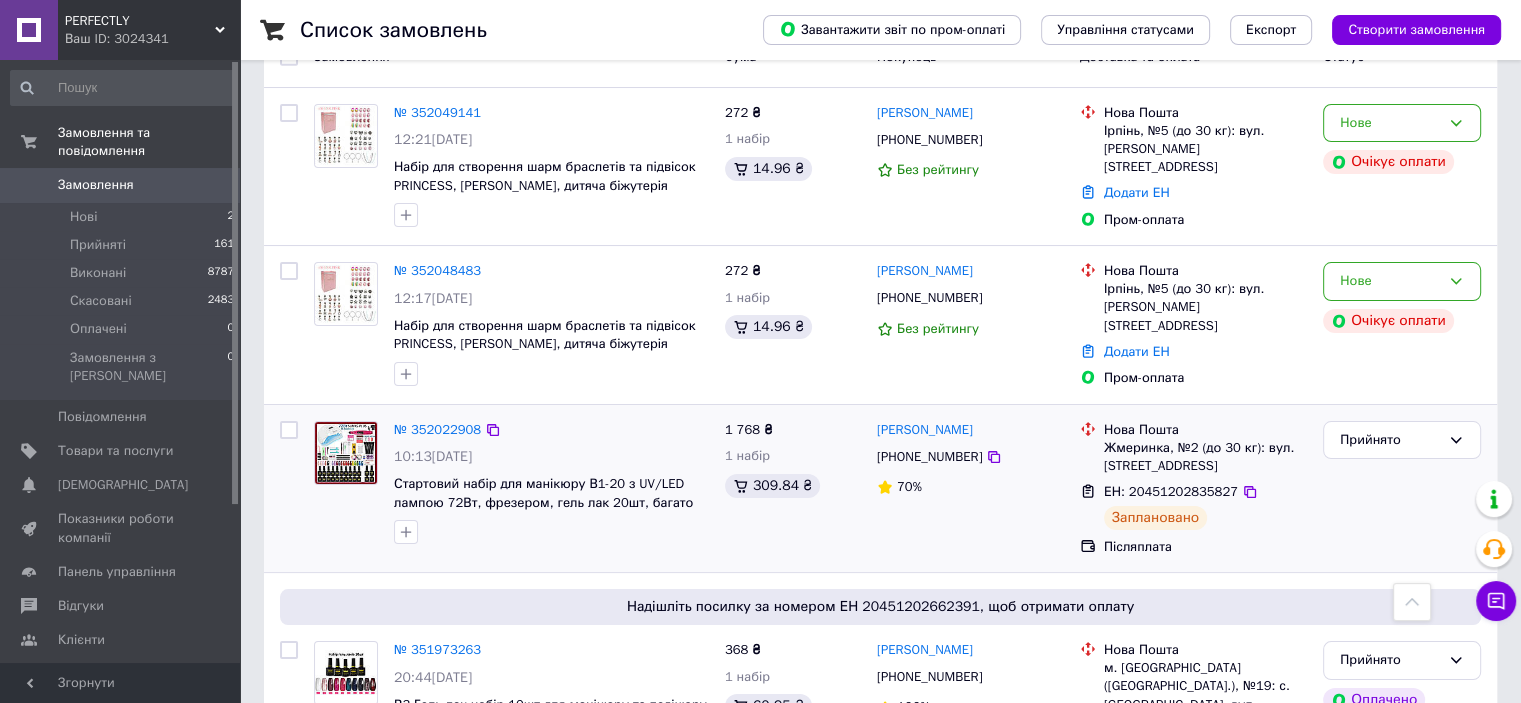 scroll, scrollTop: 0, scrollLeft: 0, axis: both 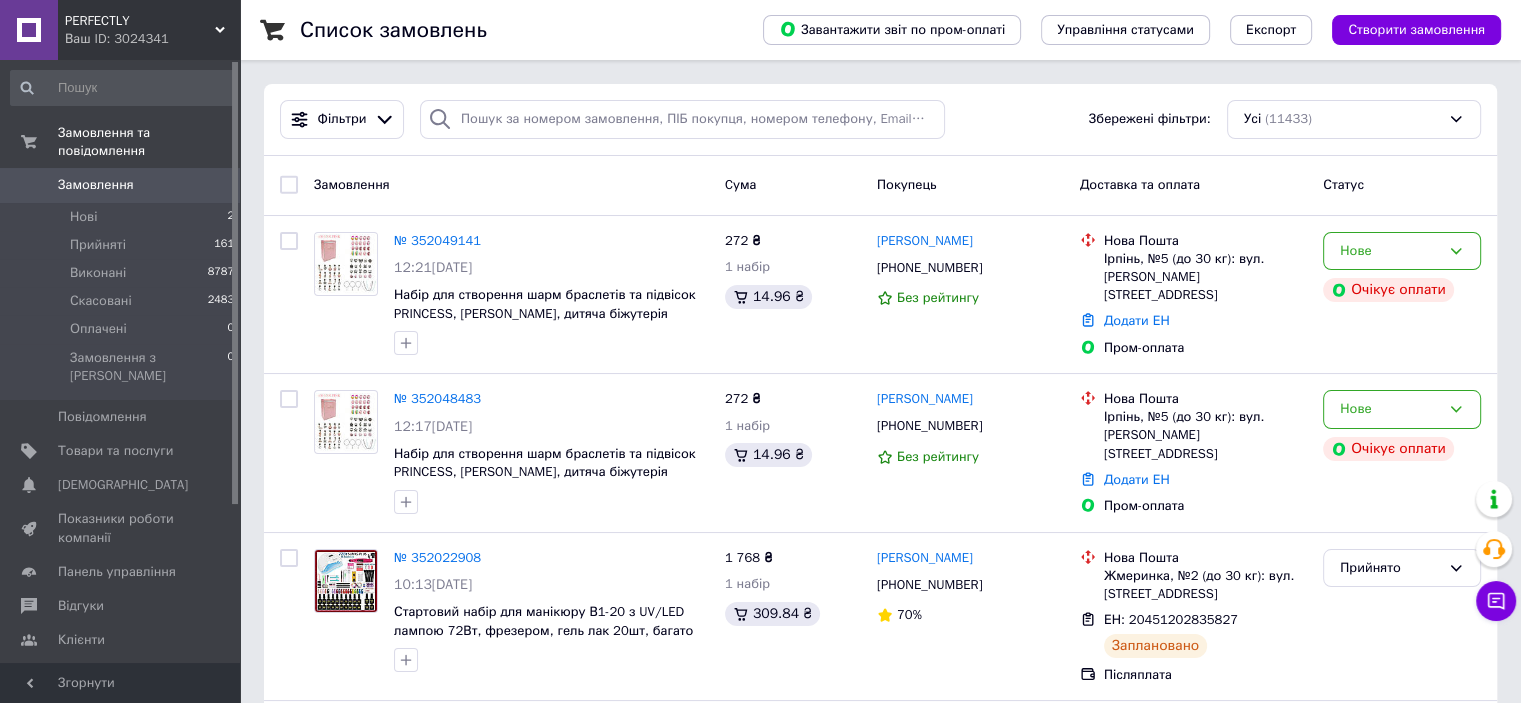 click on "Замовлення" at bounding box center [96, 185] 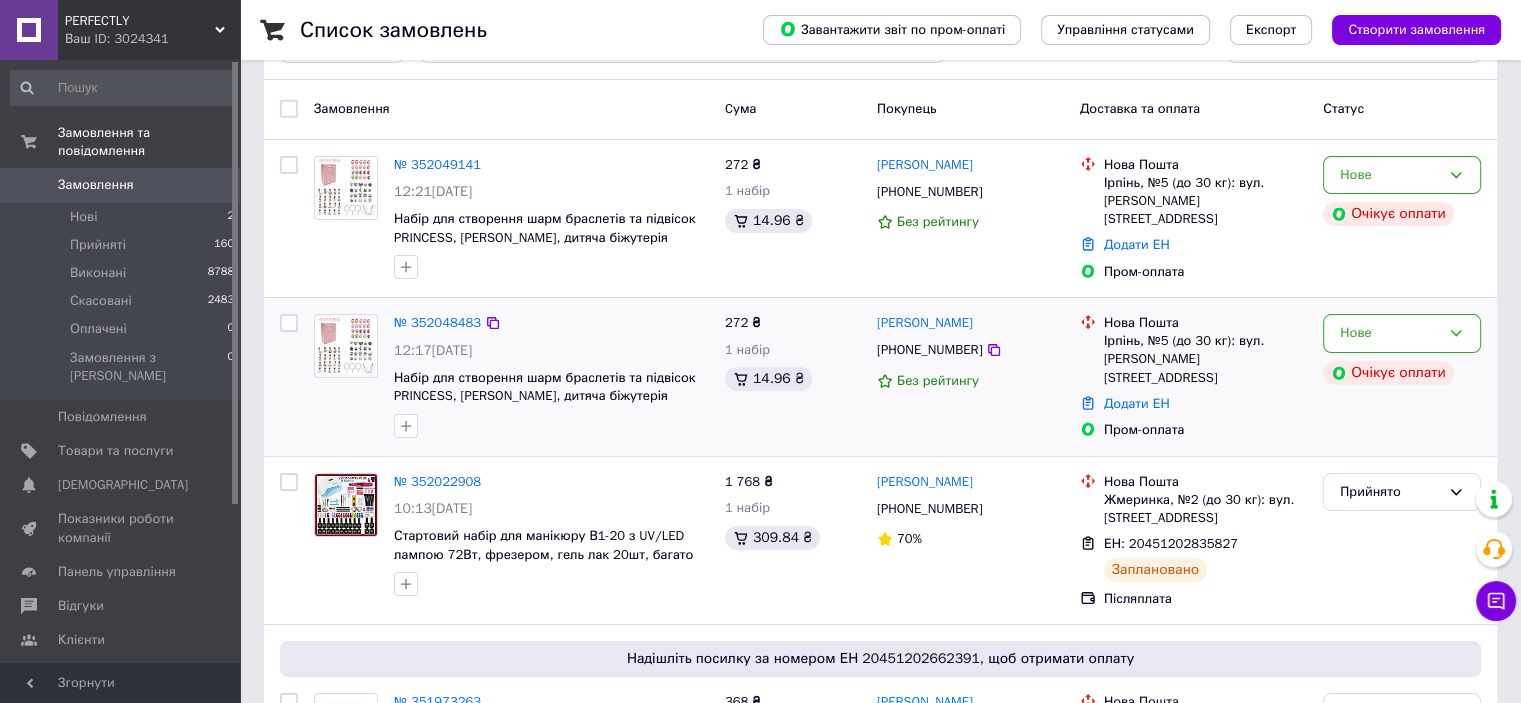 scroll, scrollTop: 0, scrollLeft: 0, axis: both 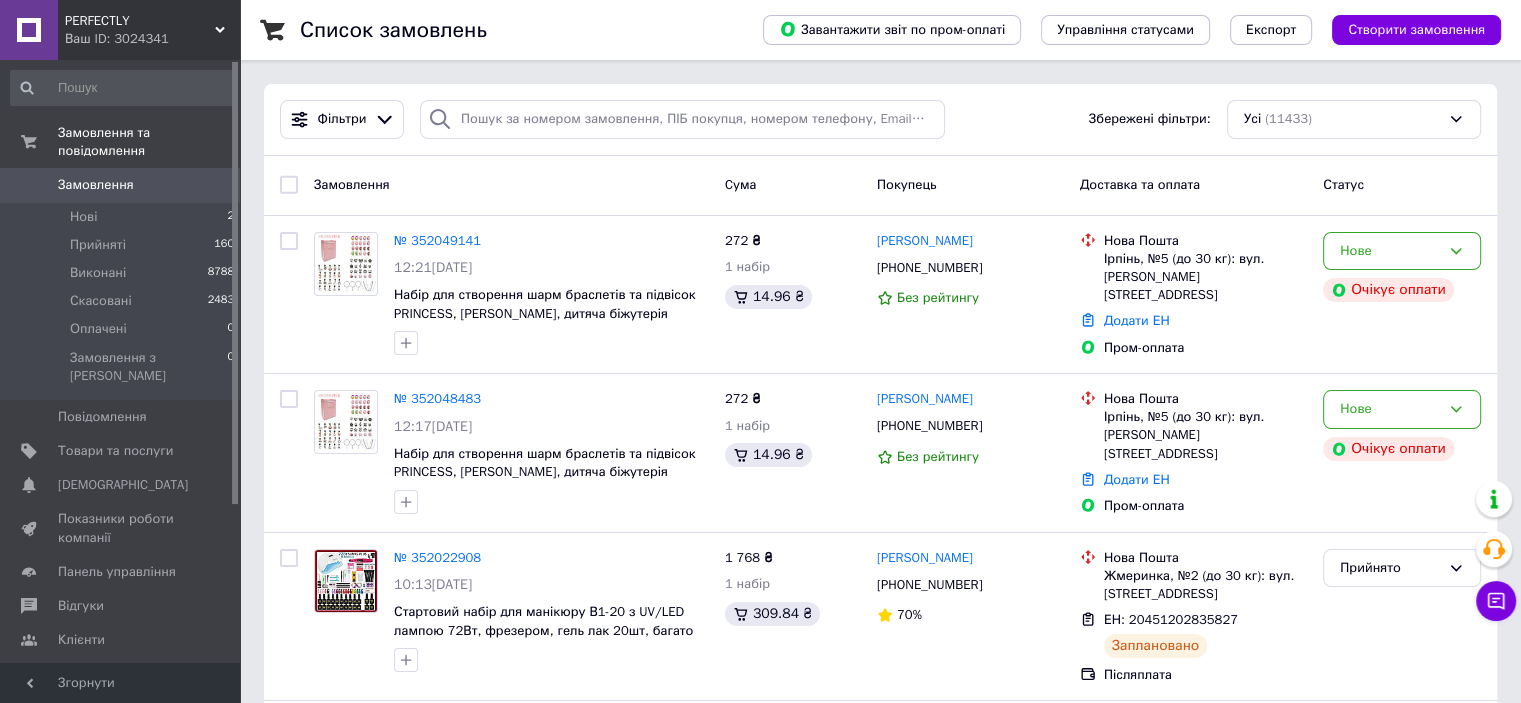click on "Замовлення" at bounding box center [121, 185] 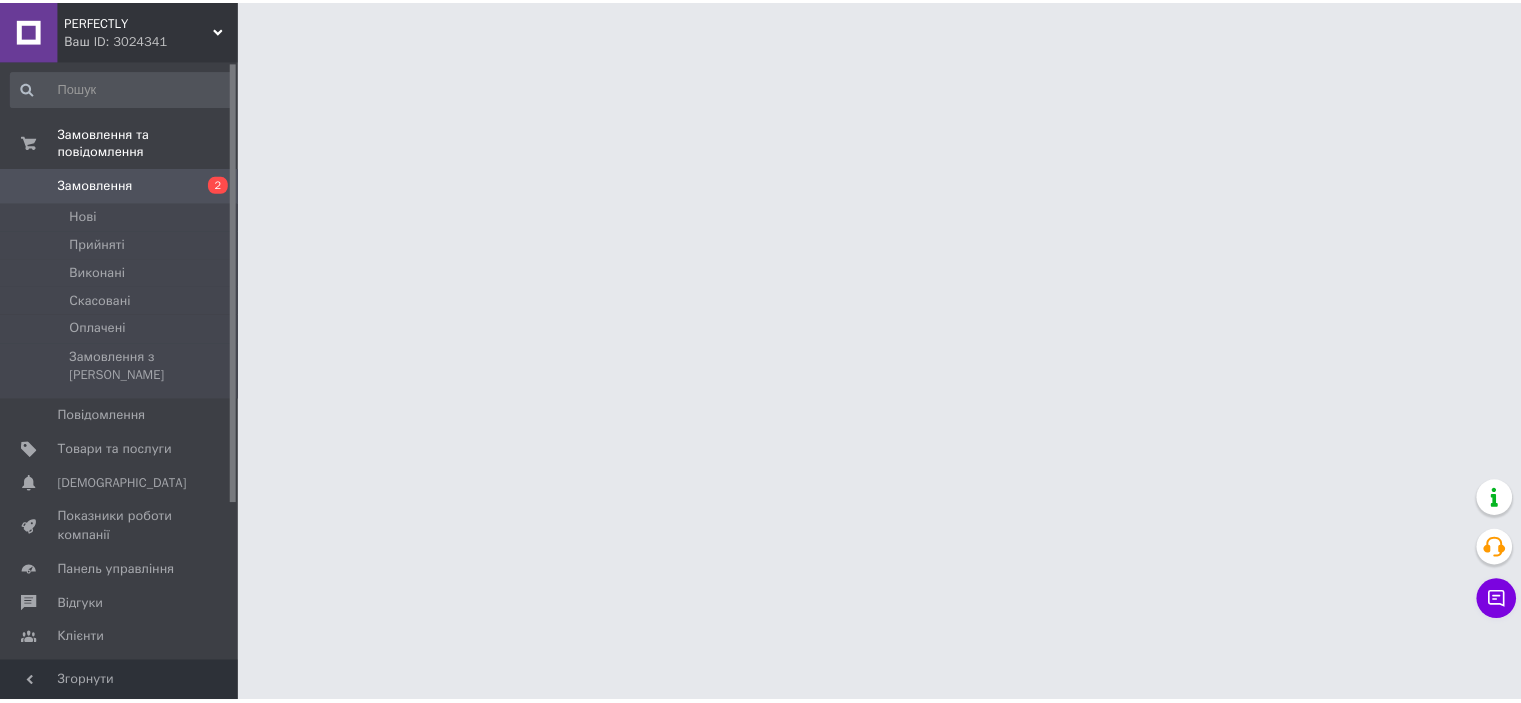 scroll, scrollTop: 0, scrollLeft: 0, axis: both 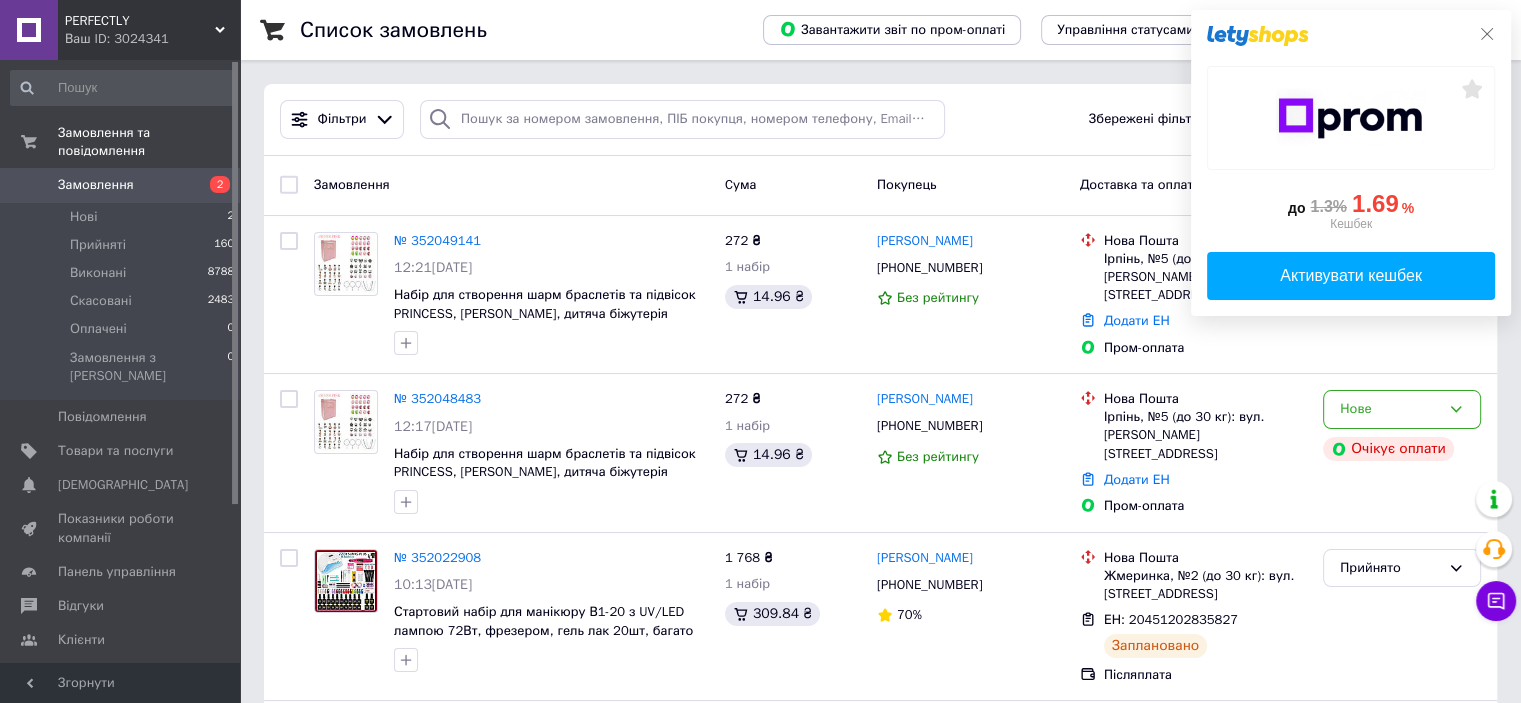 click 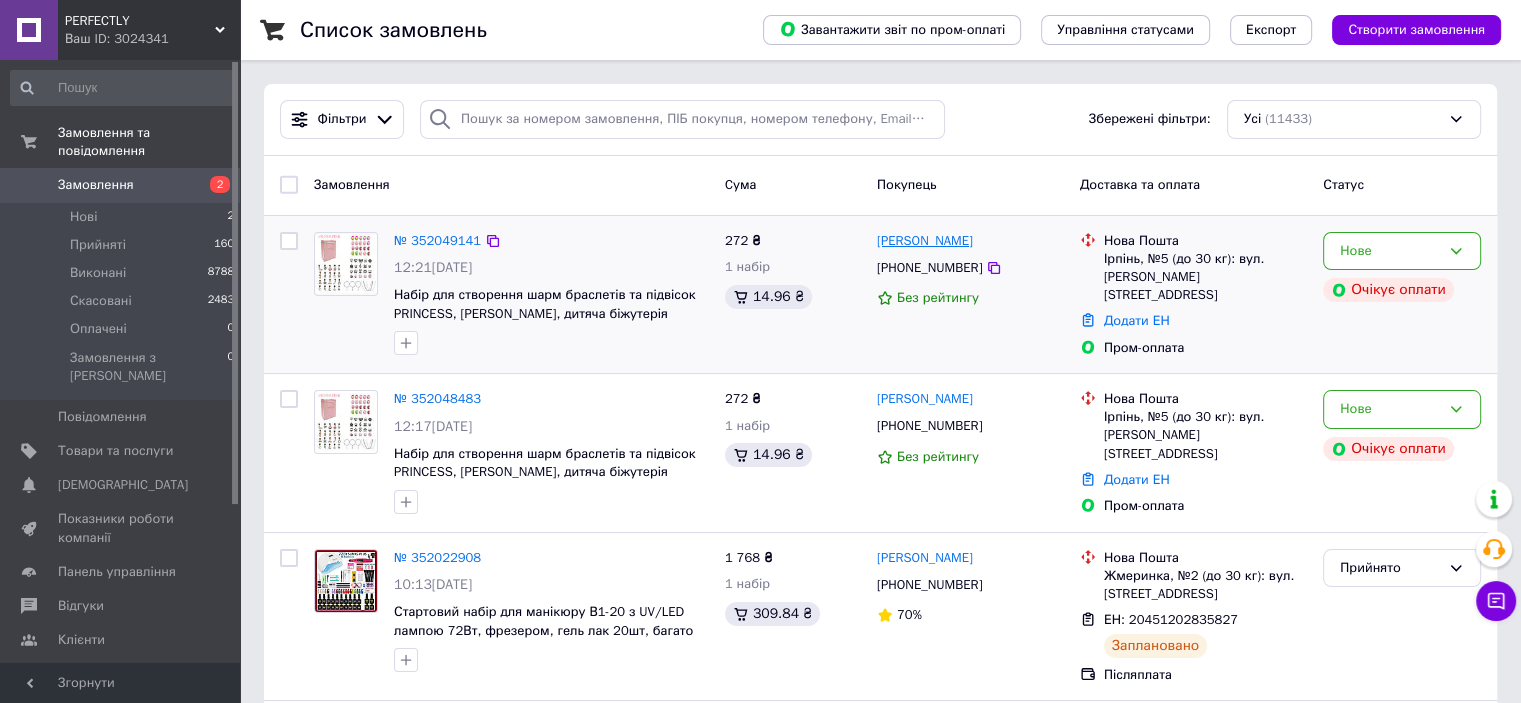 click on "[PERSON_NAME]" at bounding box center (925, 241) 